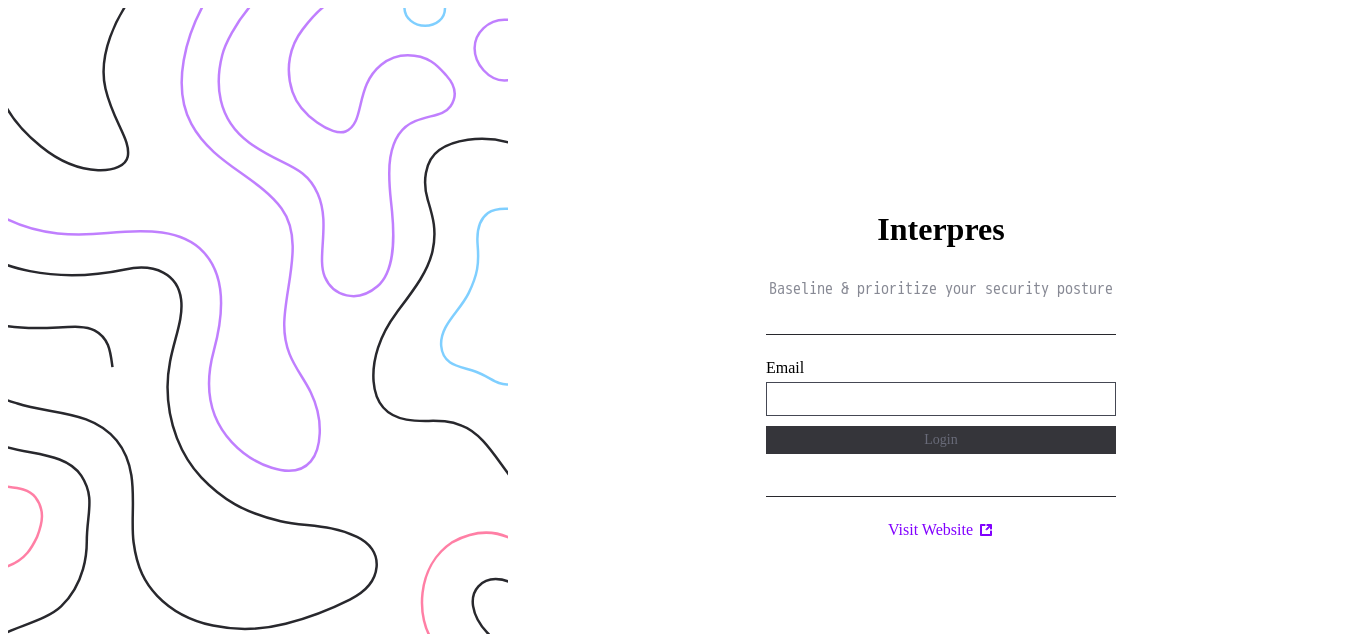click on "**********" at bounding box center [941, 399] 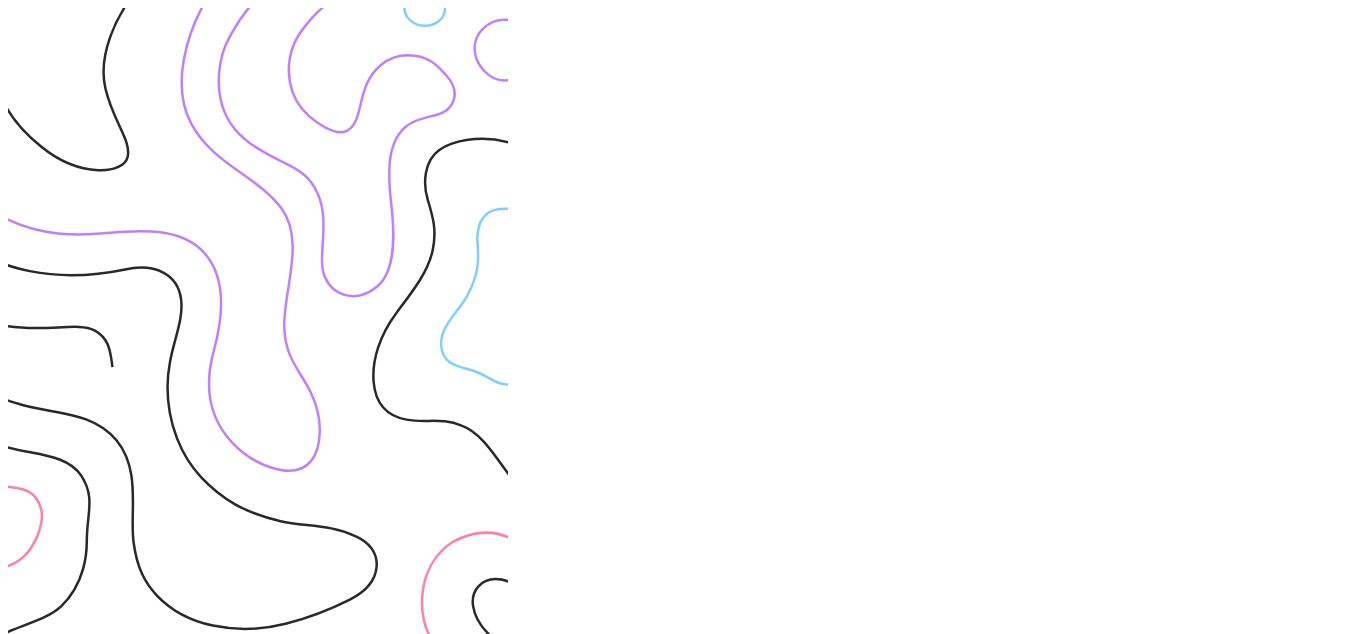scroll, scrollTop: 0, scrollLeft: 0, axis: both 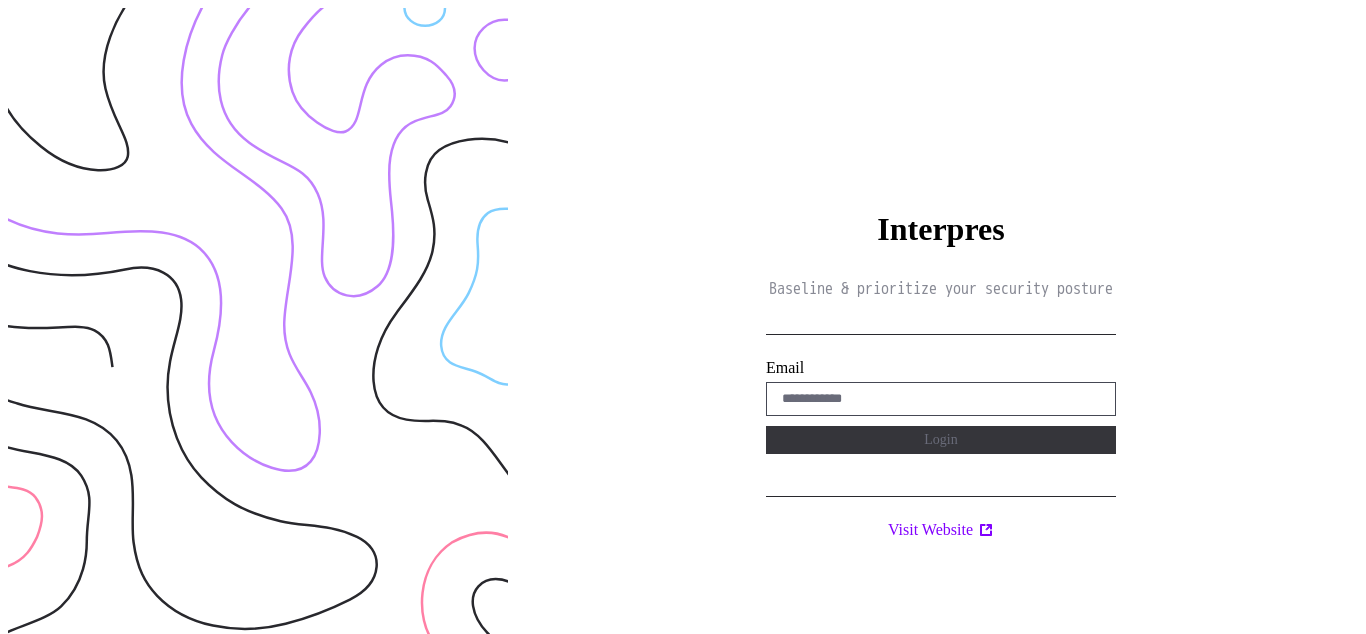 click on "Interpres Baseline & prioritize your security posture Email Login Visit Website" at bounding box center (941, 325) 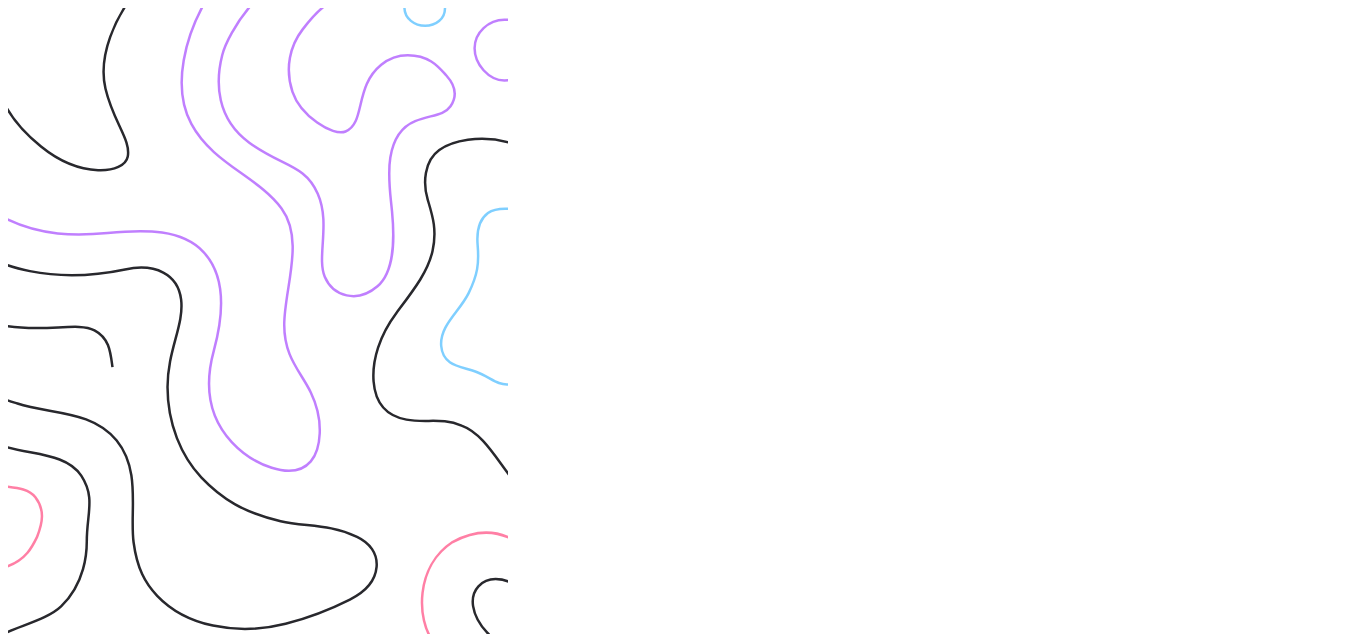 click on "Interpres Baseline & prioritize your security posture Email Login Visit Website" at bounding box center [941, 325] 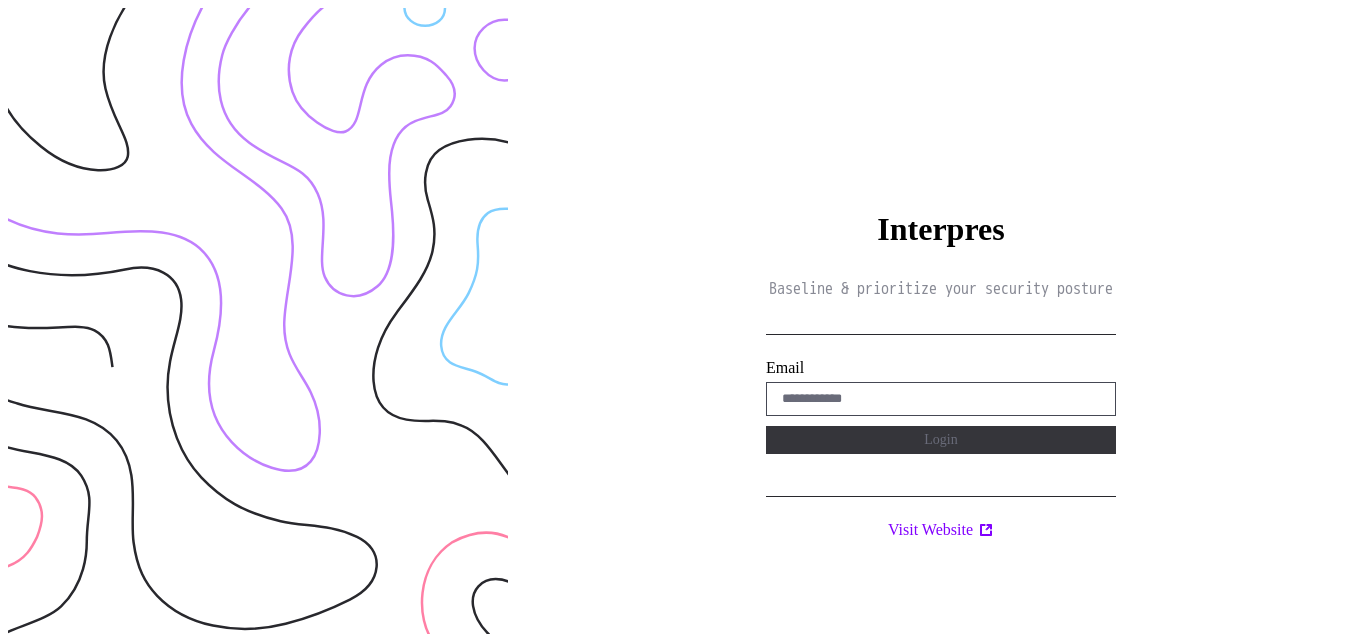 scroll, scrollTop: 0, scrollLeft: 0, axis: both 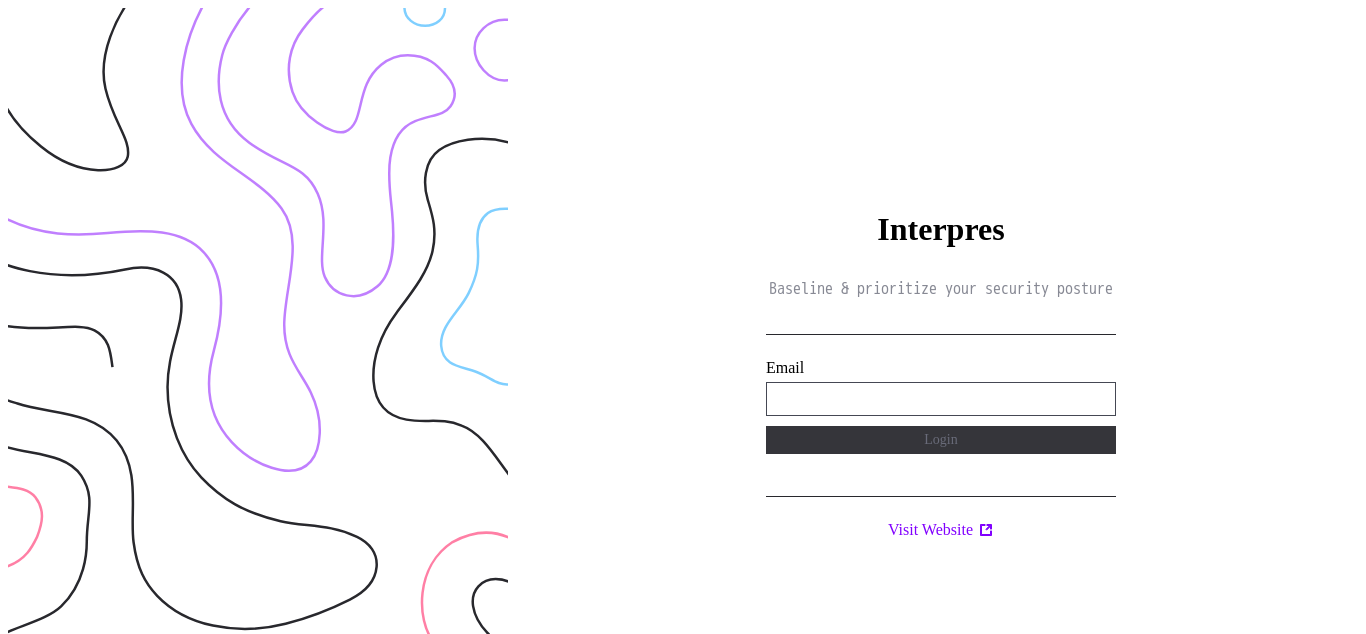 type on "**********" 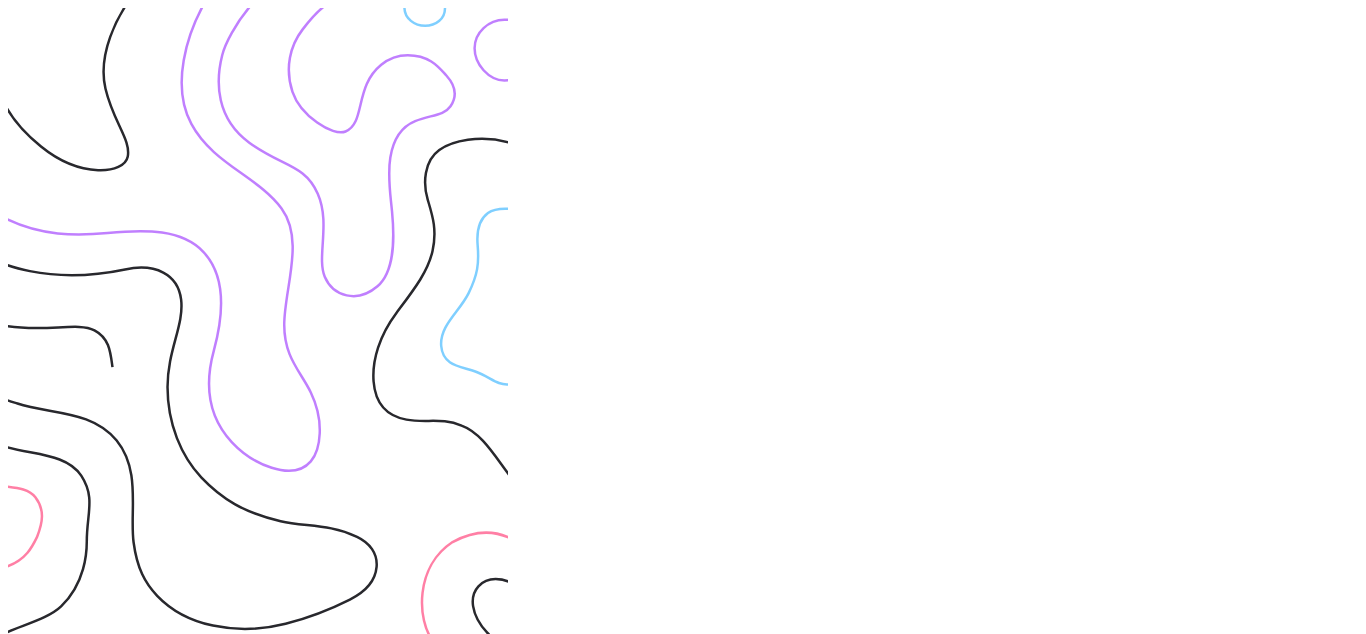 click on "Interpres Baseline & prioritize your security posture Email Login Visit Website" at bounding box center (941, 325) 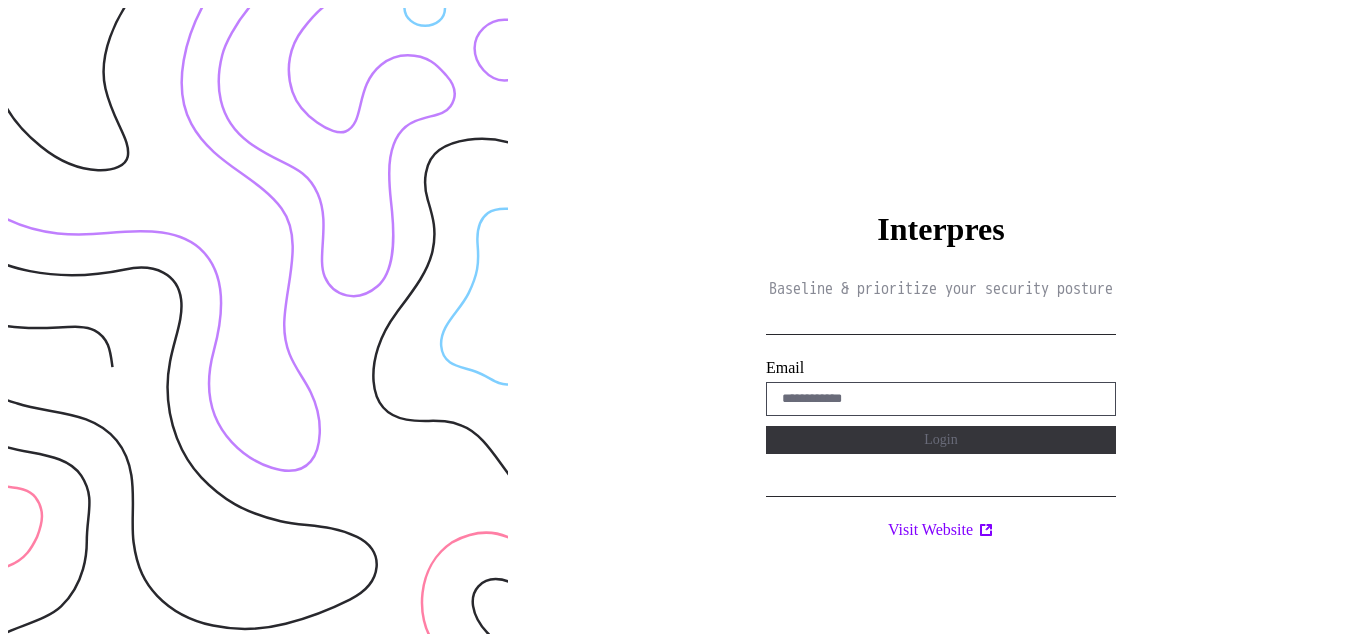 scroll, scrollTop: 0, scrollLeft: 0, axis: both 